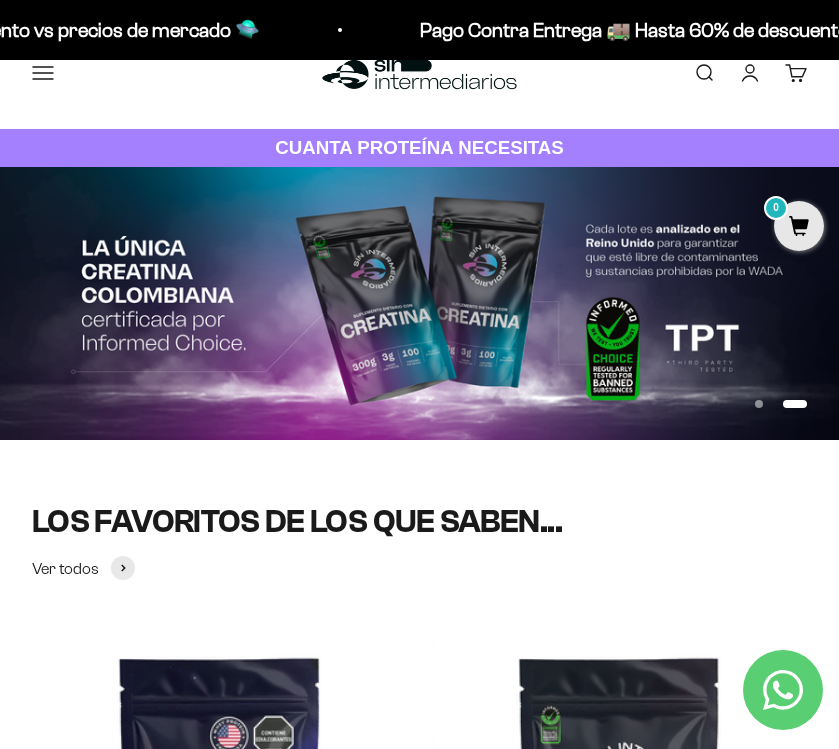 scroll, scrollTop: 0, scrollLeft: 0, axis: both 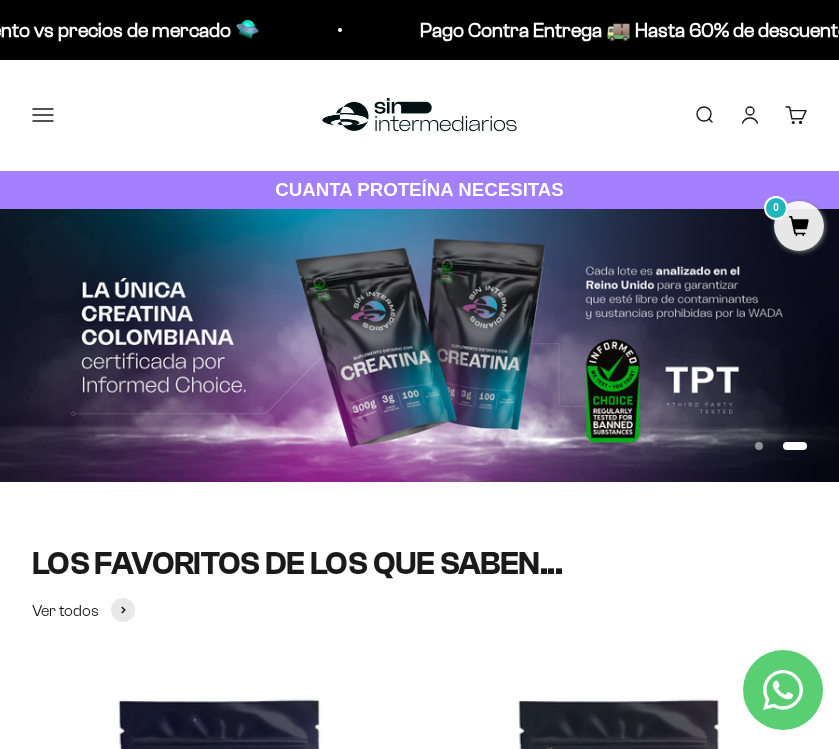 click on "Iniciar sesión" at bounding box center [750, 115] 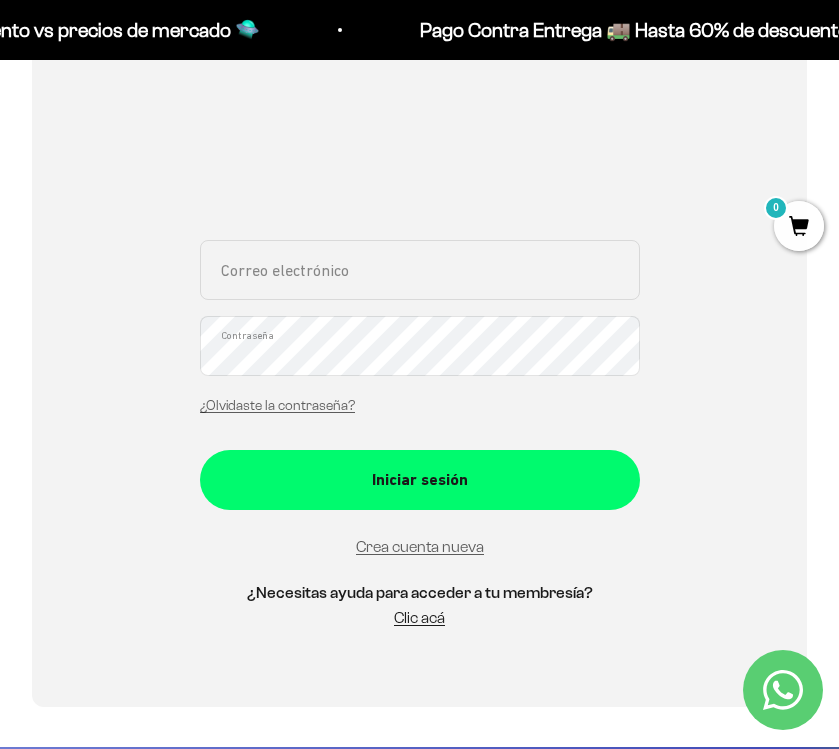 scroll, scrollTop: 311, scrollLeft: 0, axis: vertical 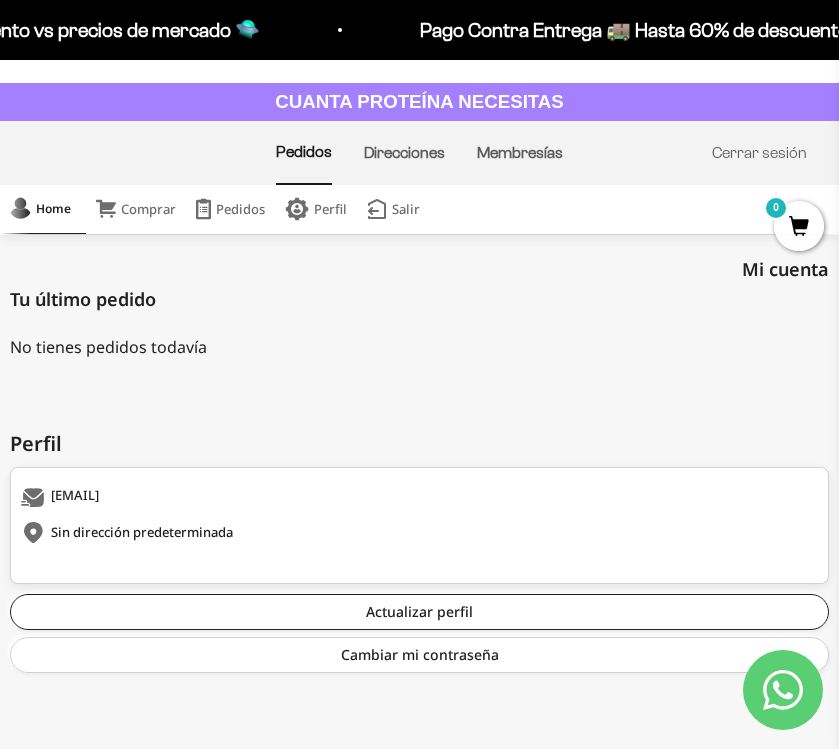 click on "Pedidos" at bounding box center [230, 209] 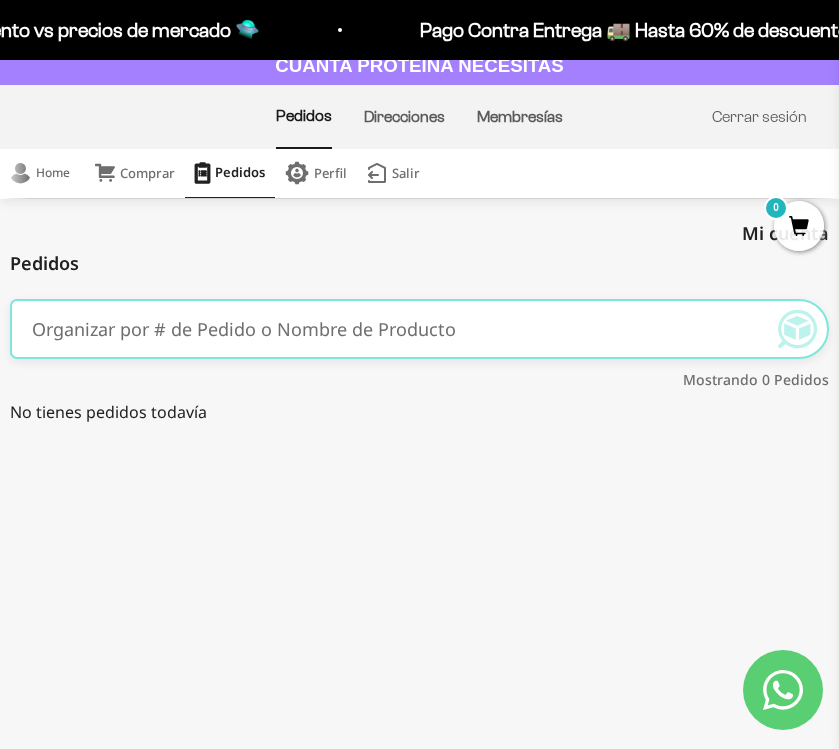 scroll, scrollTop: 0, scrollLeft: 0, axis: both 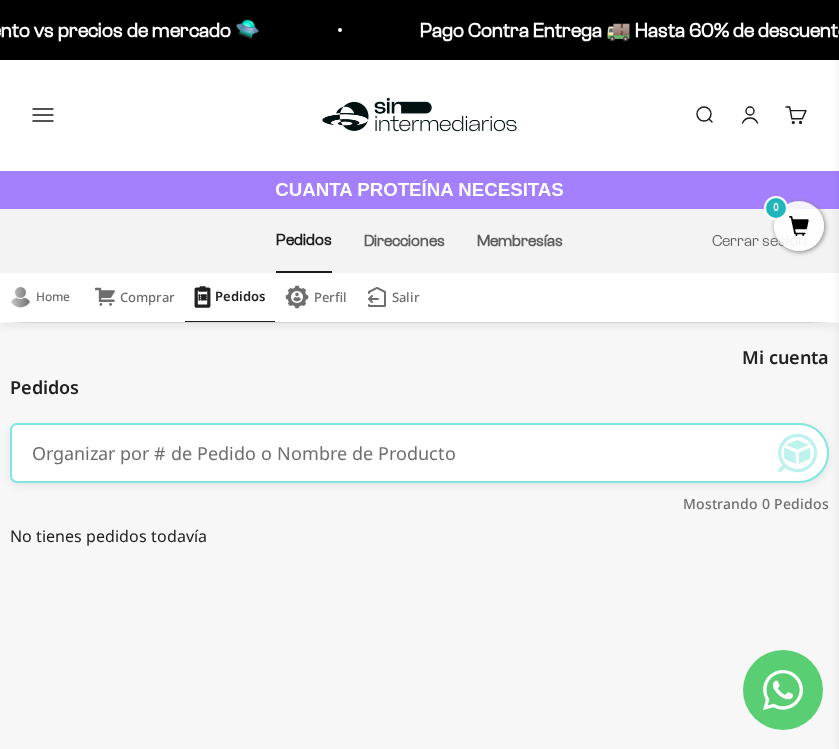 click on "Cuenta" at bounding box center [750, 115] 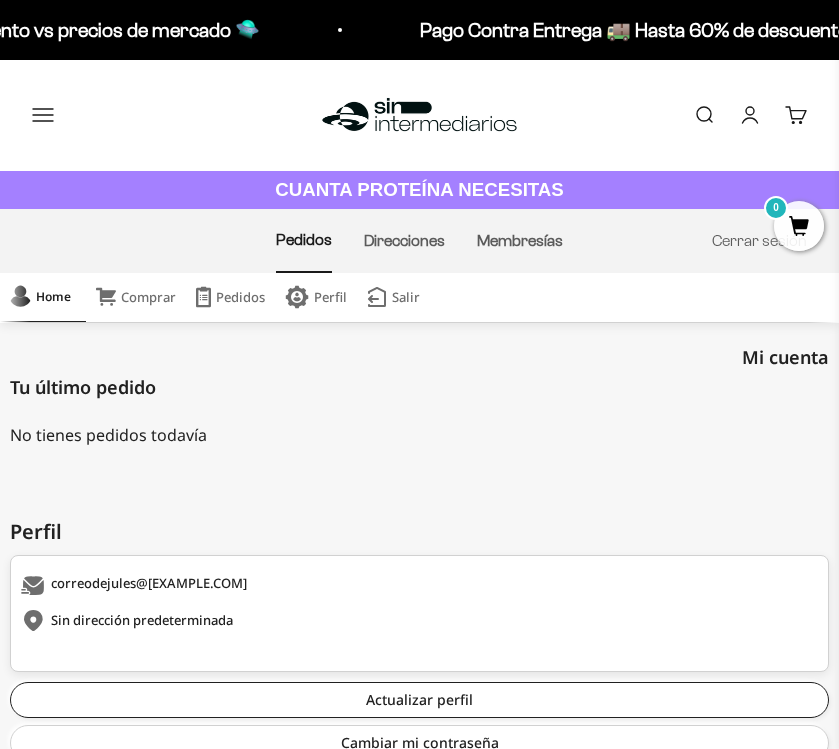 scroll, scrollTop: 0, scrollLeft: 0, axis: both 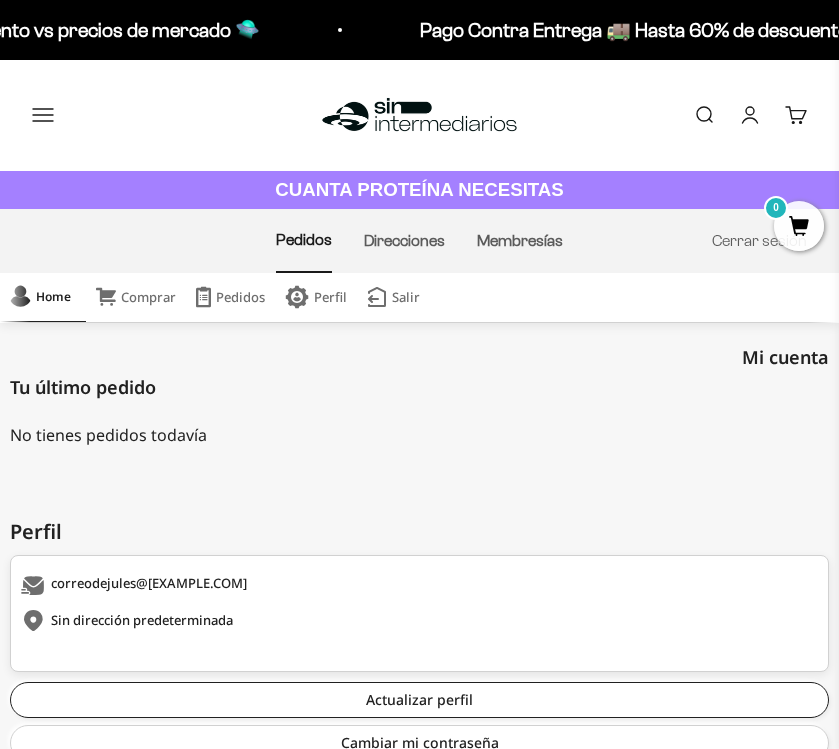 click on "Cuenta" at bounding box center [750, 115] 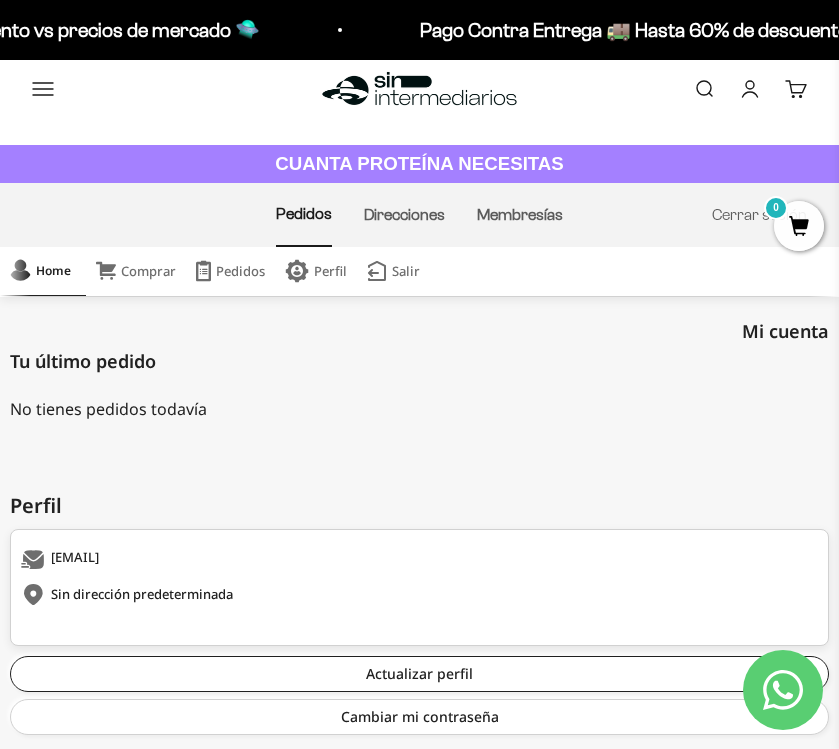 scroll, scrollTop: 0, scrollLeft: 0, axis: both 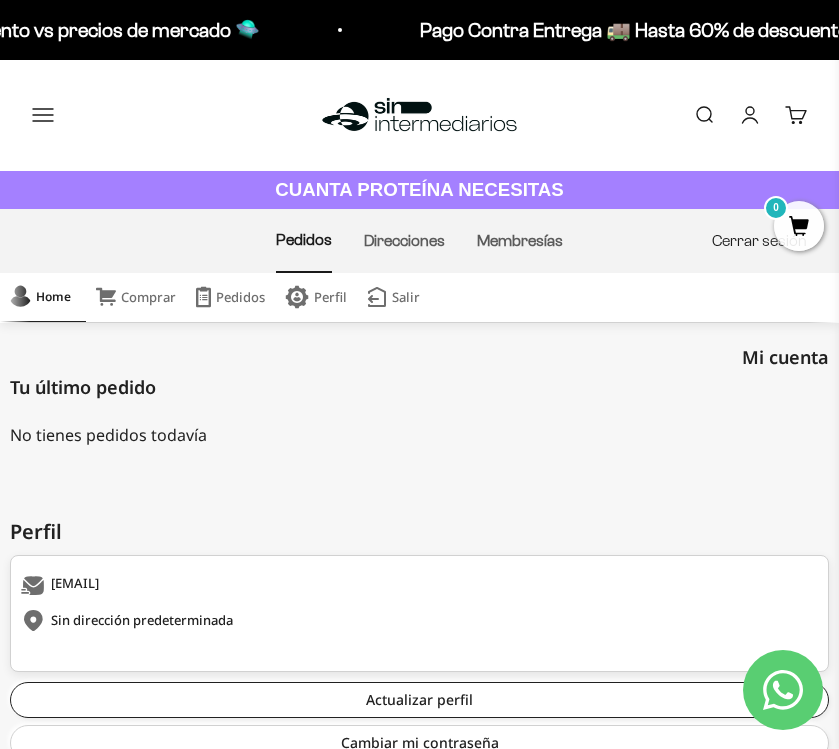 click on "Cerrar sesión" at bounding box center (759, 240) 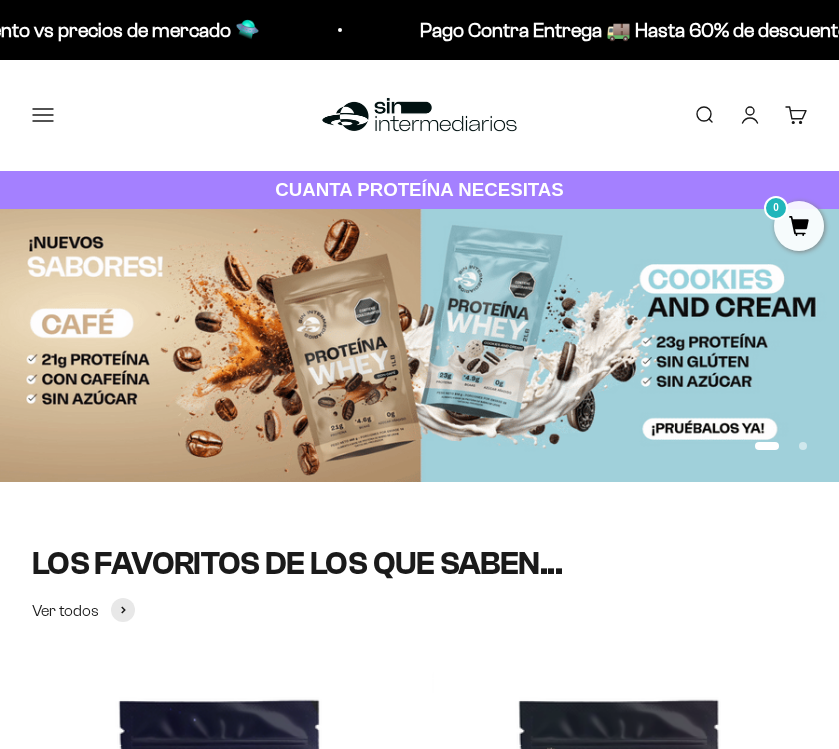 scroll, scrollTop: 0, scrollLeft: 0, axis: both 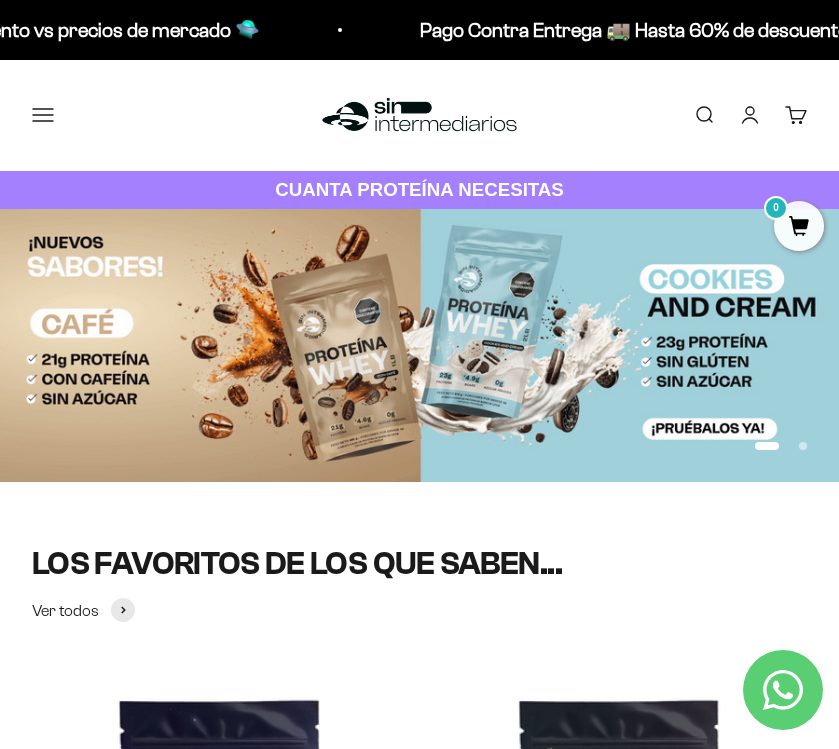 click on "Iniciar sesión" at bounding box center [750, 115] 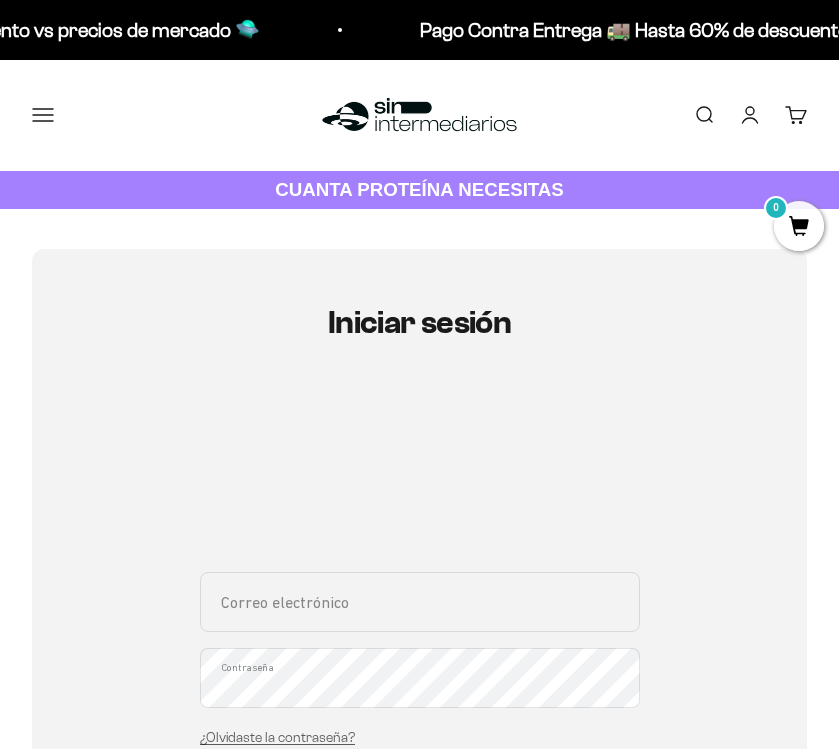 scroll, scrollTop: 0, scrollLeft: 0, axis: both 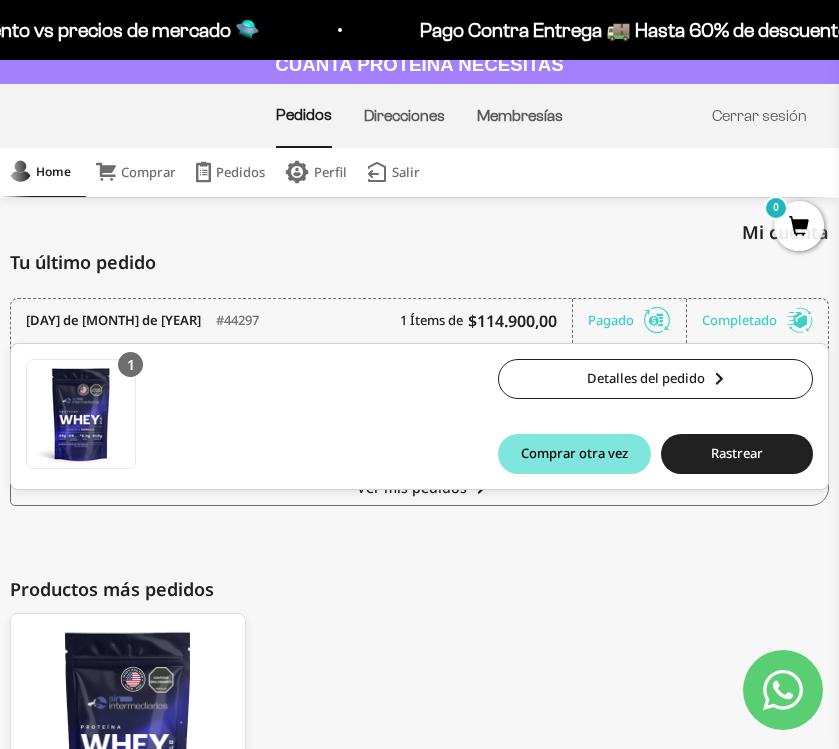 click at bounding box center (203, 172) 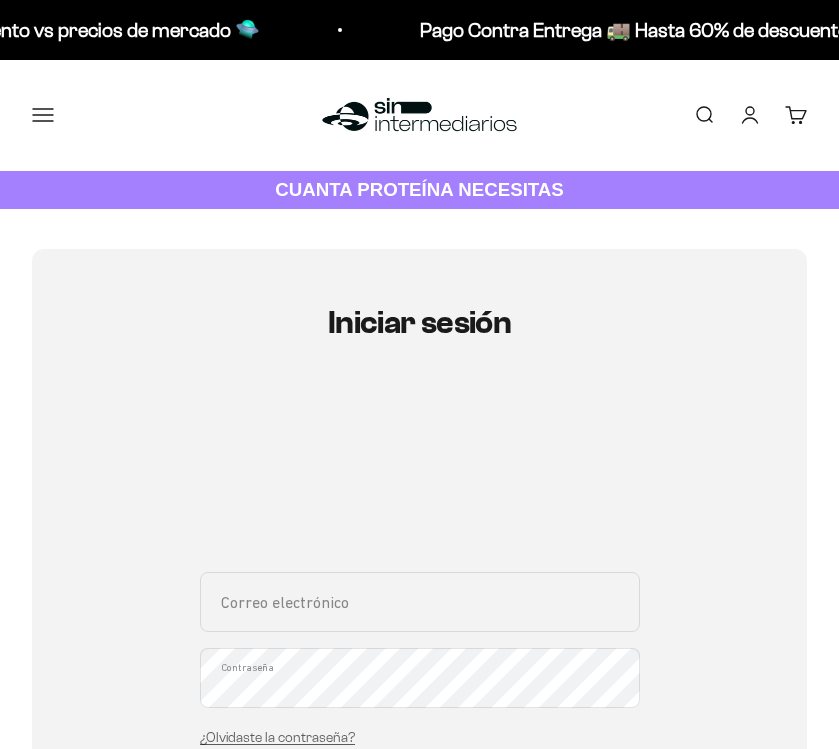 scroll, scrollTop: 0, scrollLeft: 0, axis: both 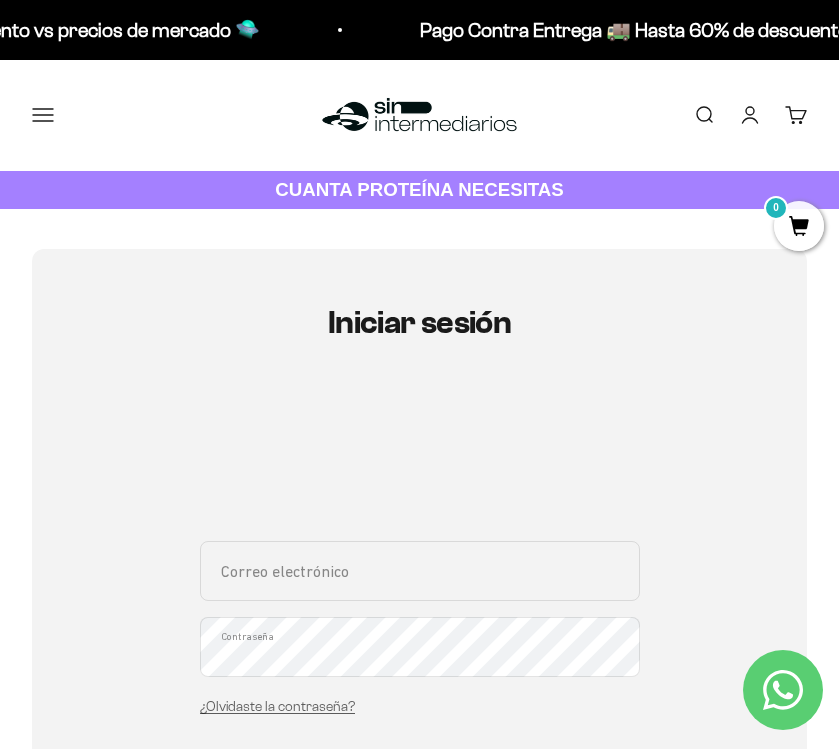 click on "Iniciar sesión" at bounding box center (750, 115) 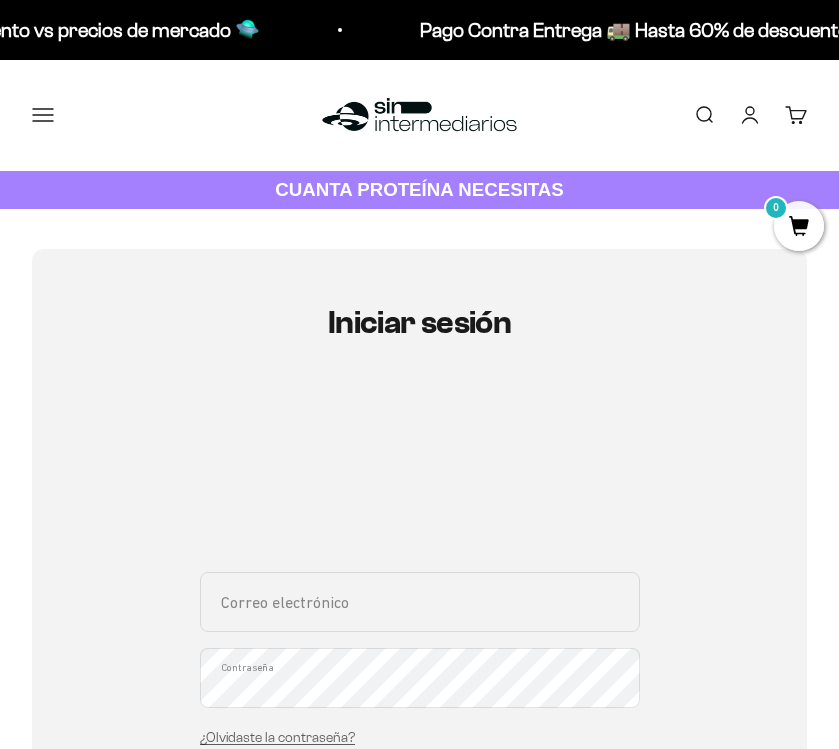 scroll, scrollTop: 0, scrollLeft: 0, axis: both 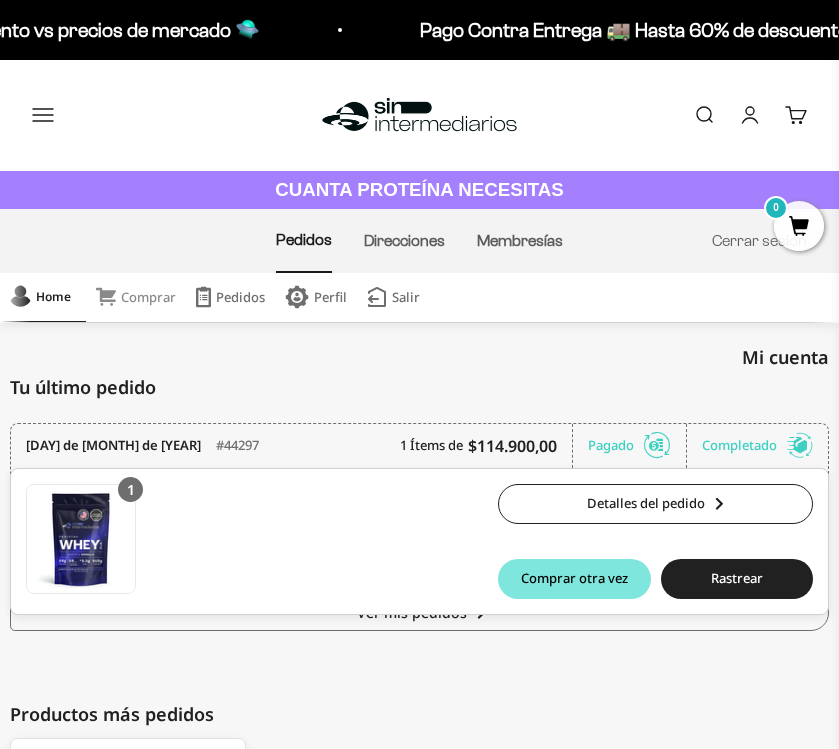 click on "Comprar" at bounding box center (136, 297) 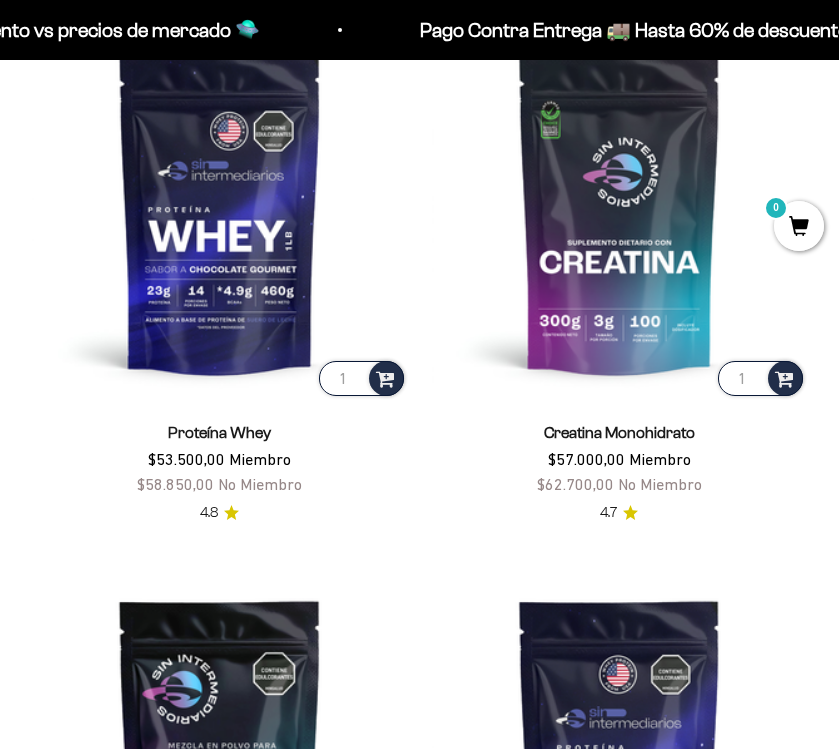 scroll, scrollTop: 659, scrollLeft: 0, axis: vertical 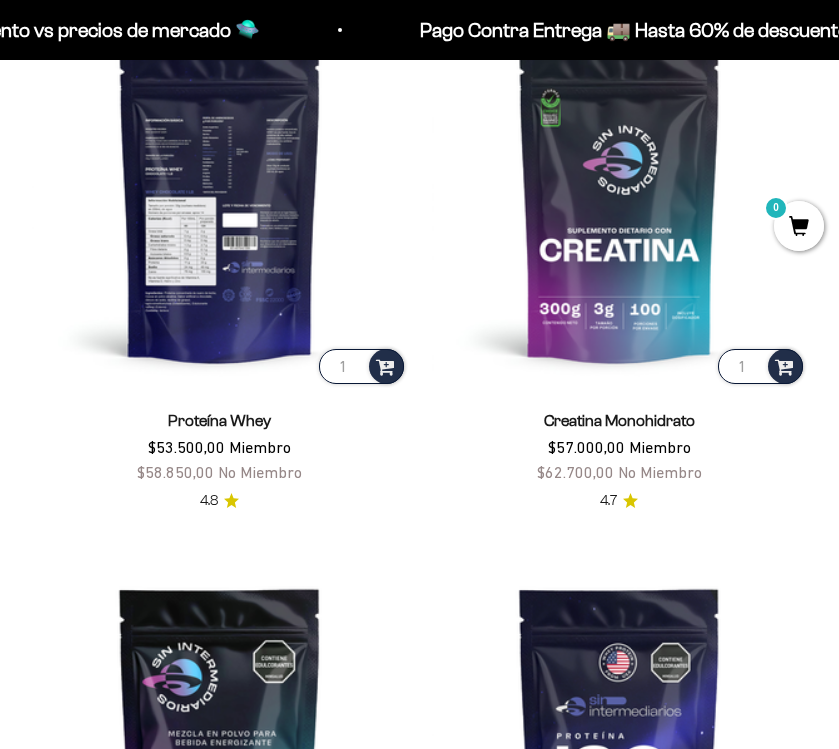 click at bounding box center [220, 200] 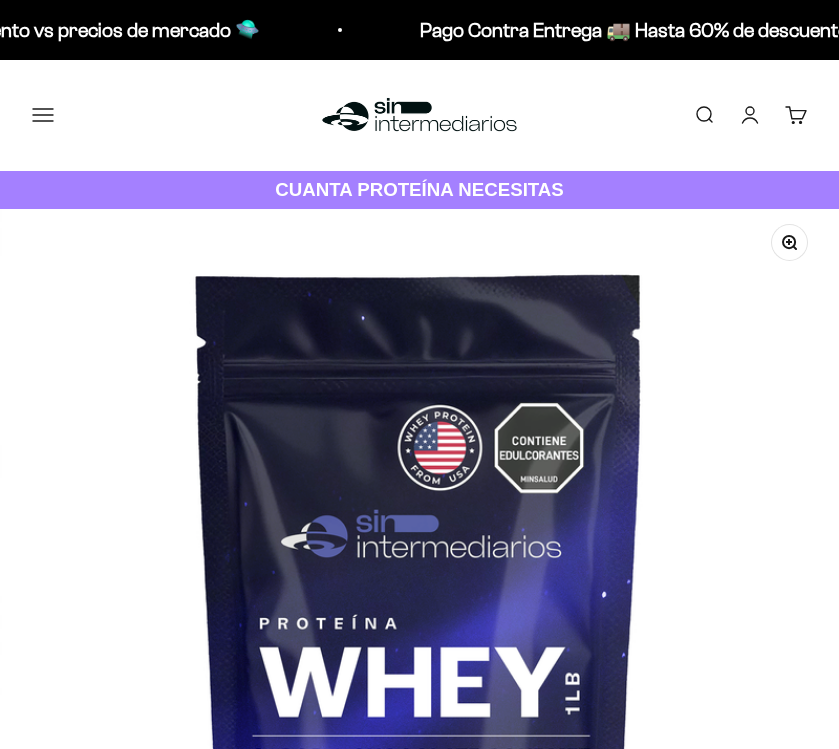 scroll, scrollTop: 0, scrollLeft: 0, axis: both 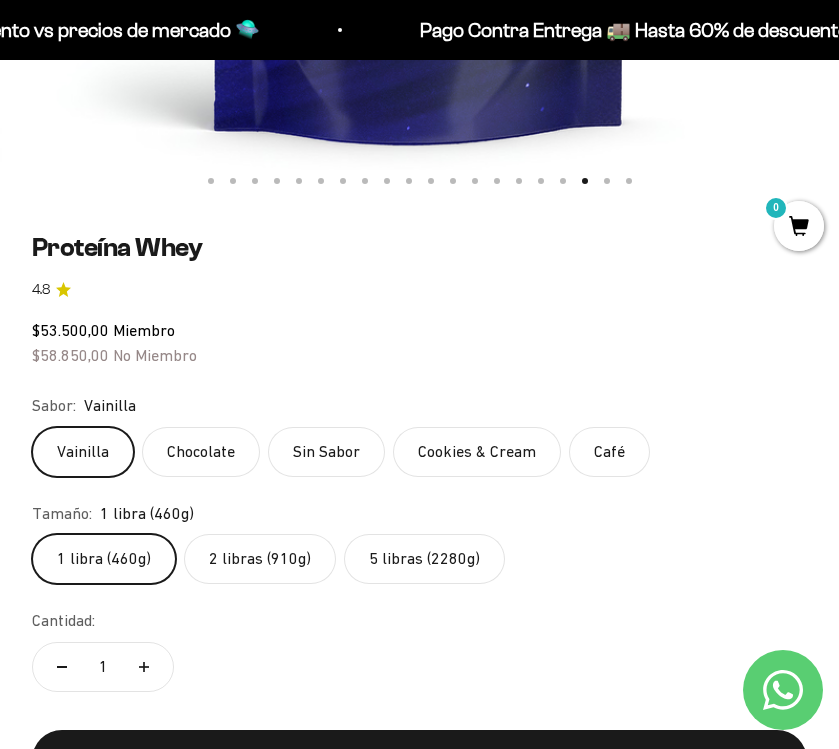 click on "Chocolate" 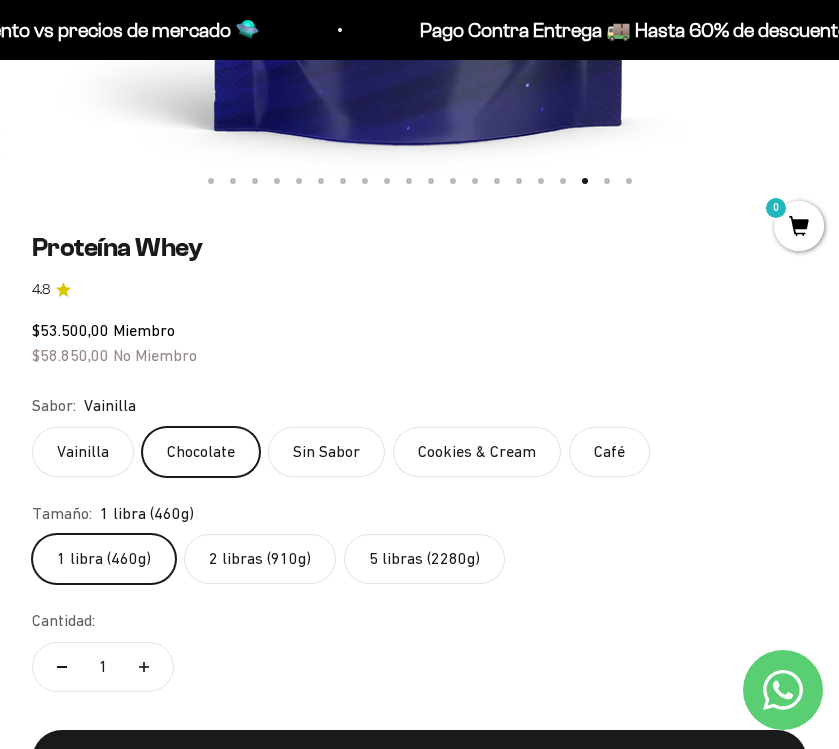 scroll, scrollTop: 0, scrollLeft: 0, axis: both 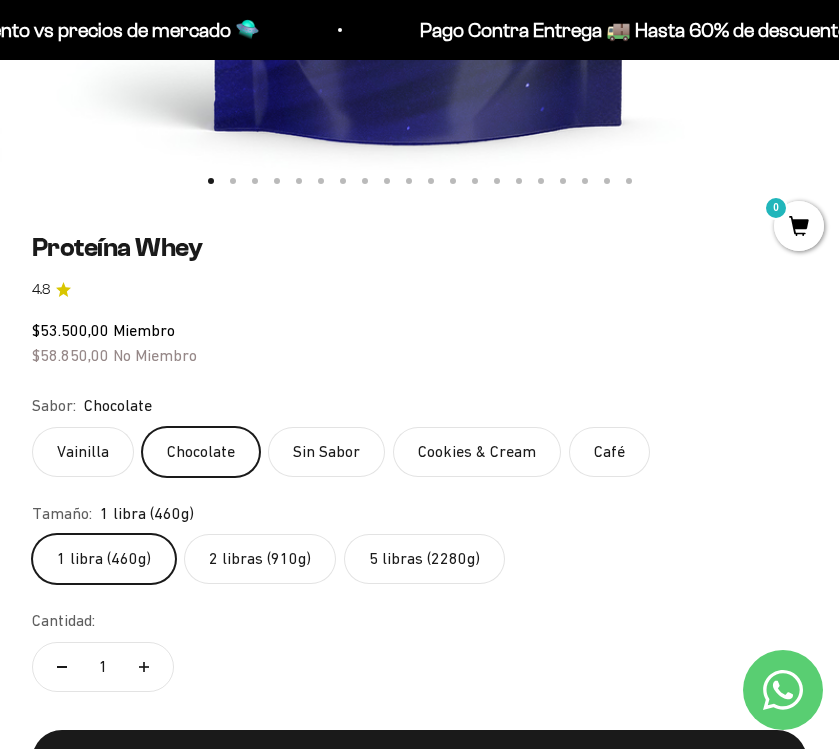click on "5 libras (2280g)" 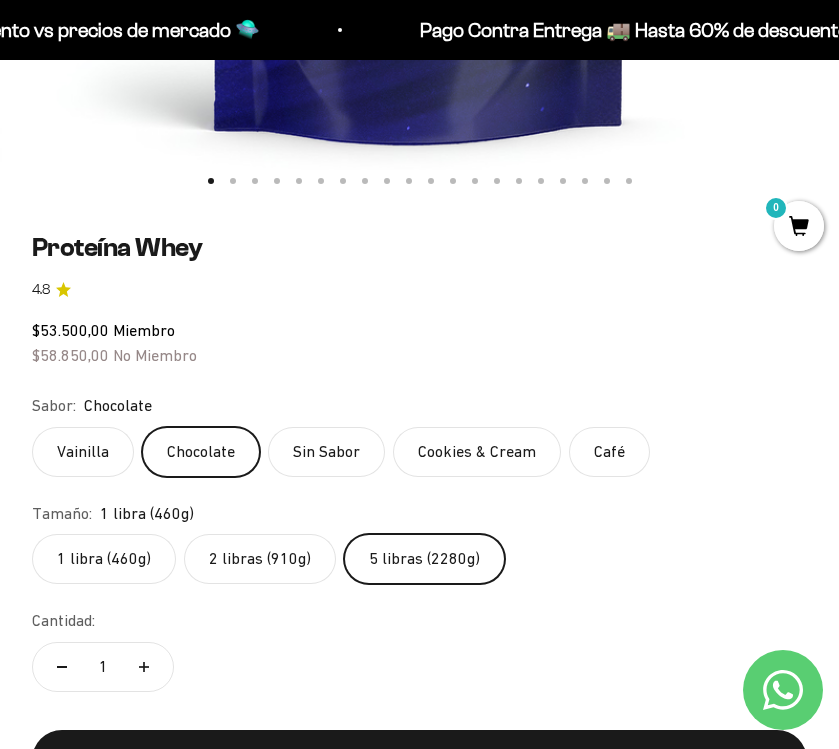 scroll, scrollTop: 0, scrollLeft: 9251, axis: horizontal 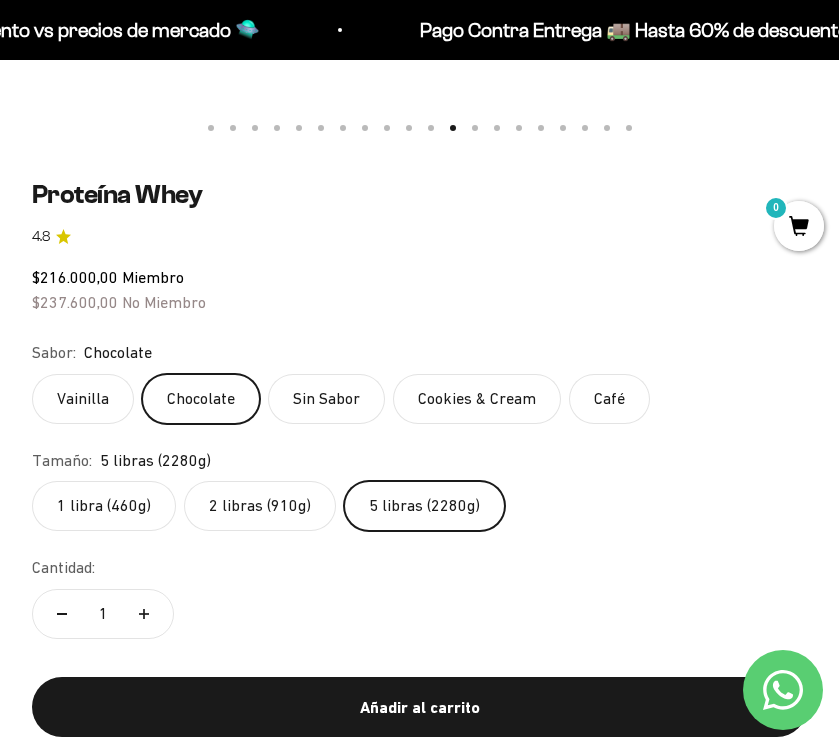 click on "2 libras (910g)" 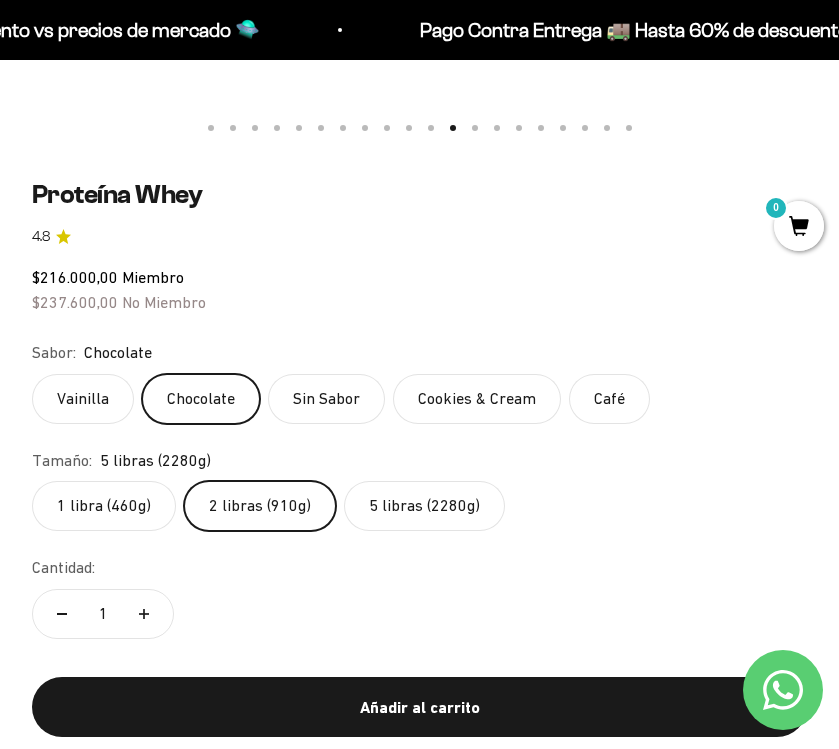 scroll, scrollTop: 0, scrollLeft: 2523, axis: horizontal 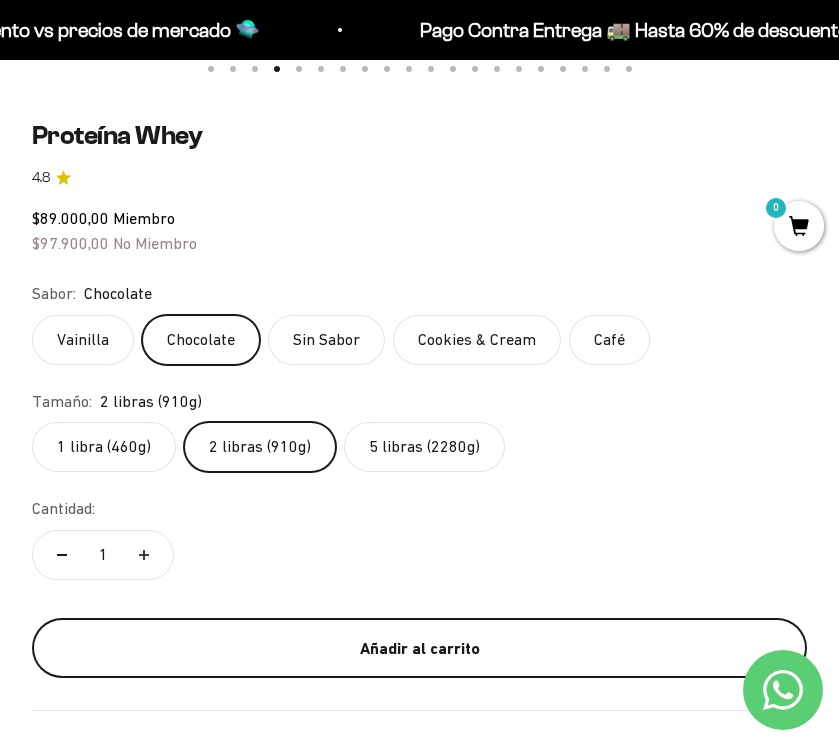 click on "Añadir al carrito" at bounding box center (419, 649) 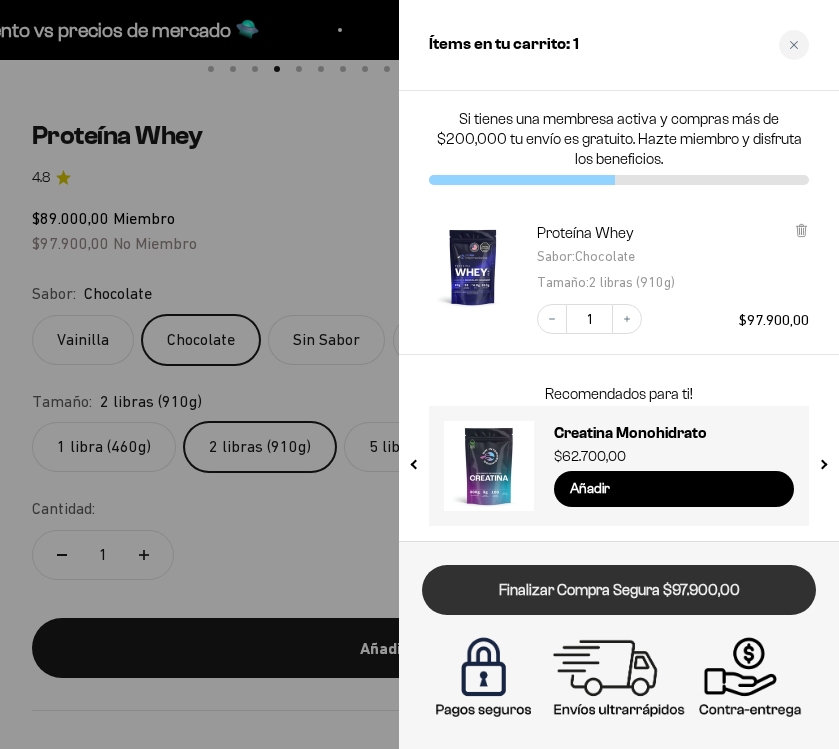 click on "Finalizar Compra Segura $97.900,00" at bounding box center [619, 590] 